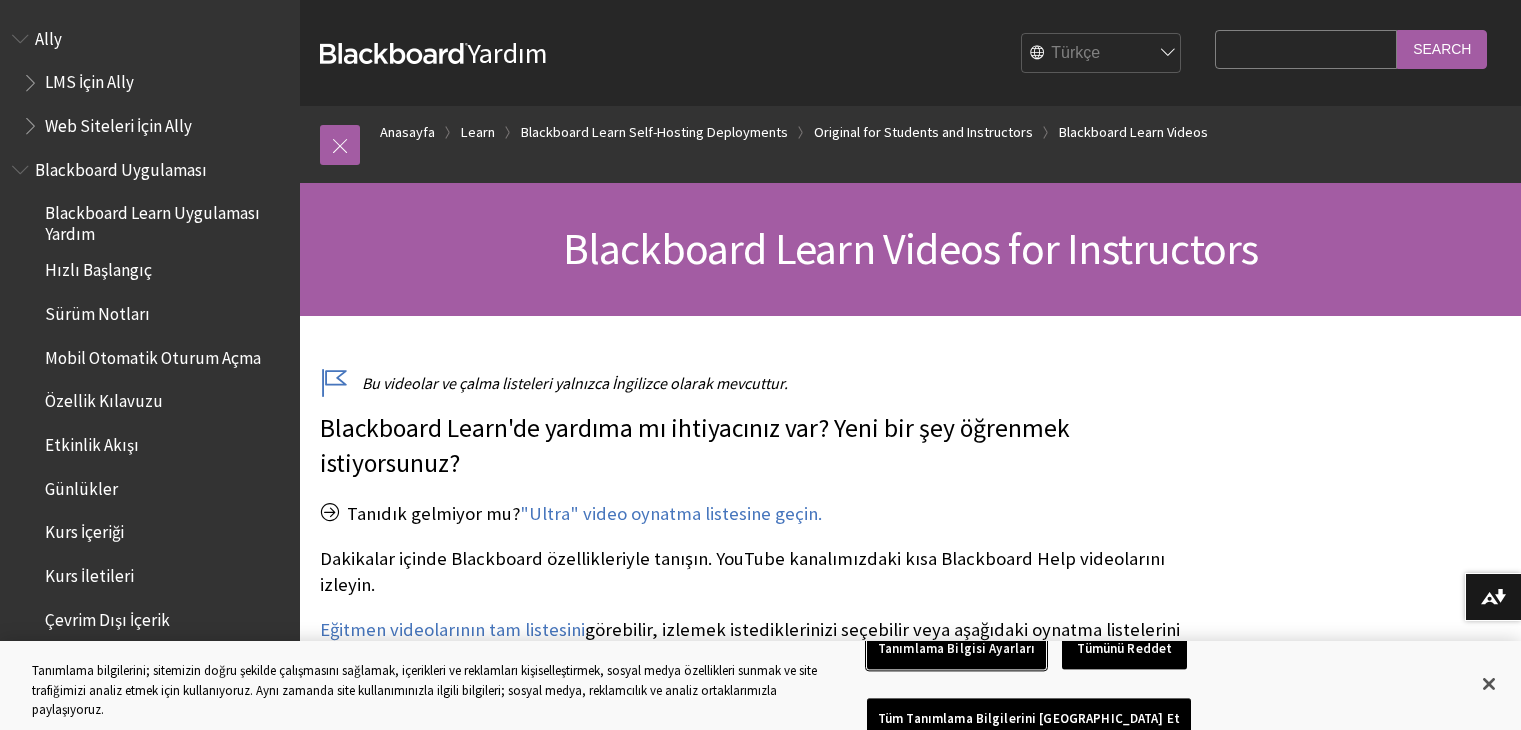 scroll, scrollTop: 0, scrollLeft: 0, axis: both 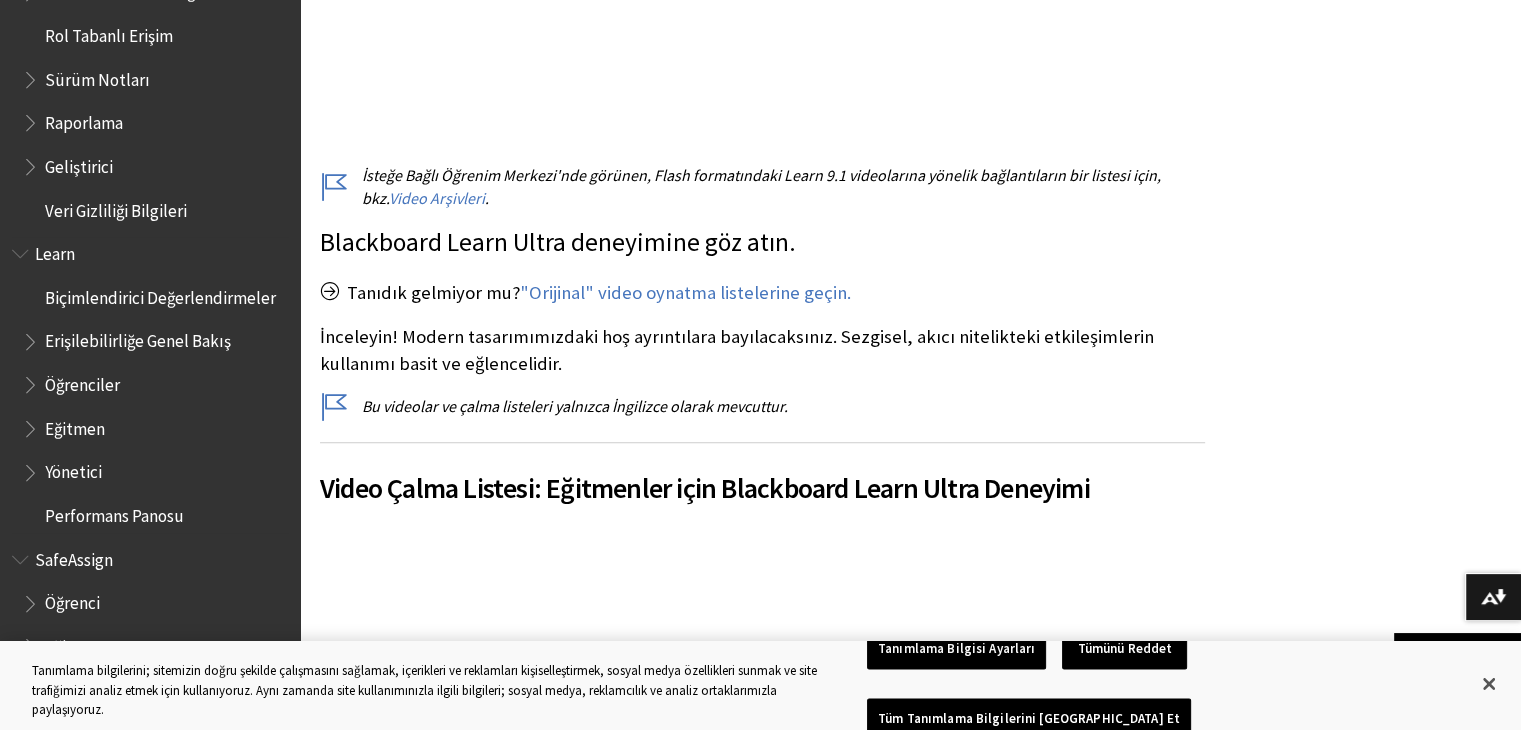 click at bounding box center (32, 380) 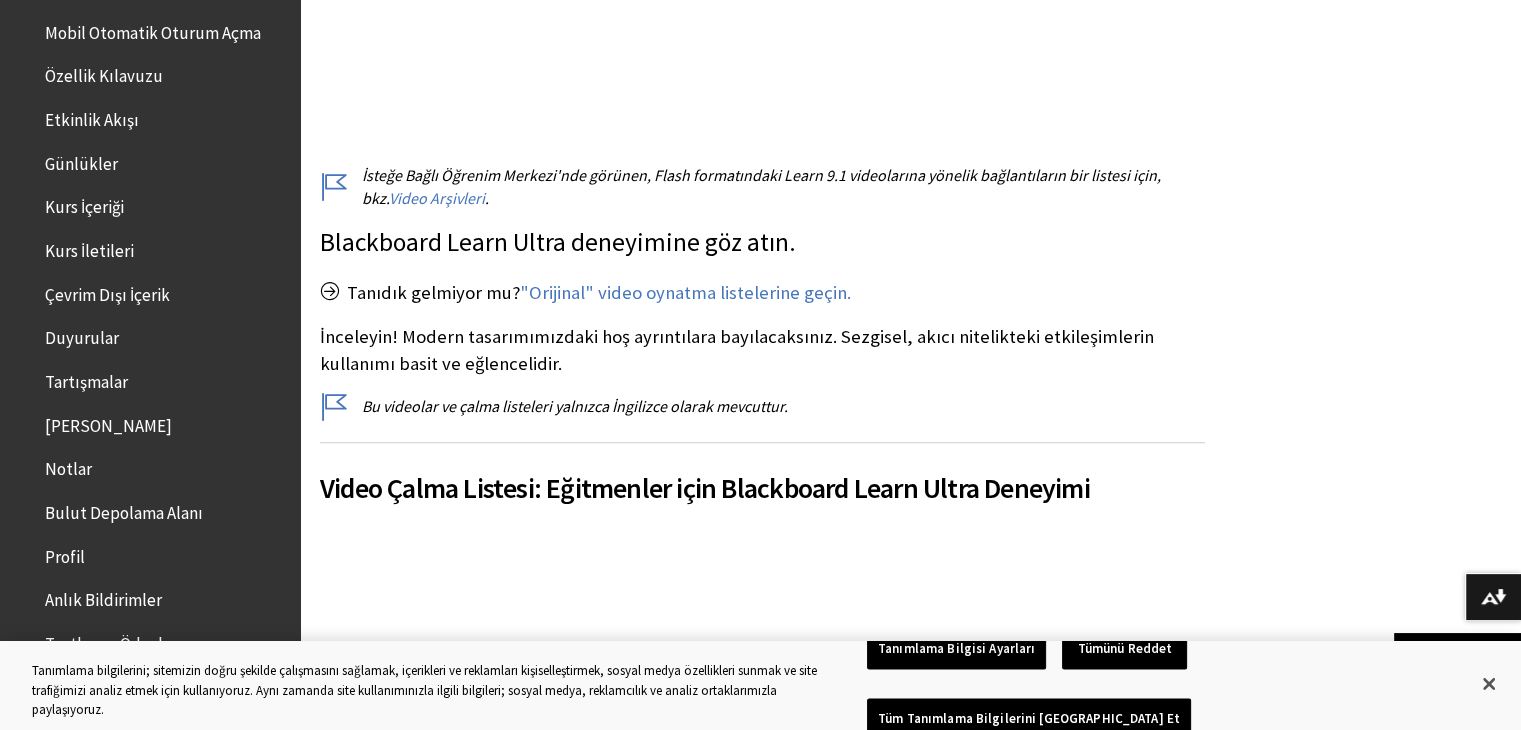 scroll, scrollTop: 0, scrollLeft: 0, axis: both 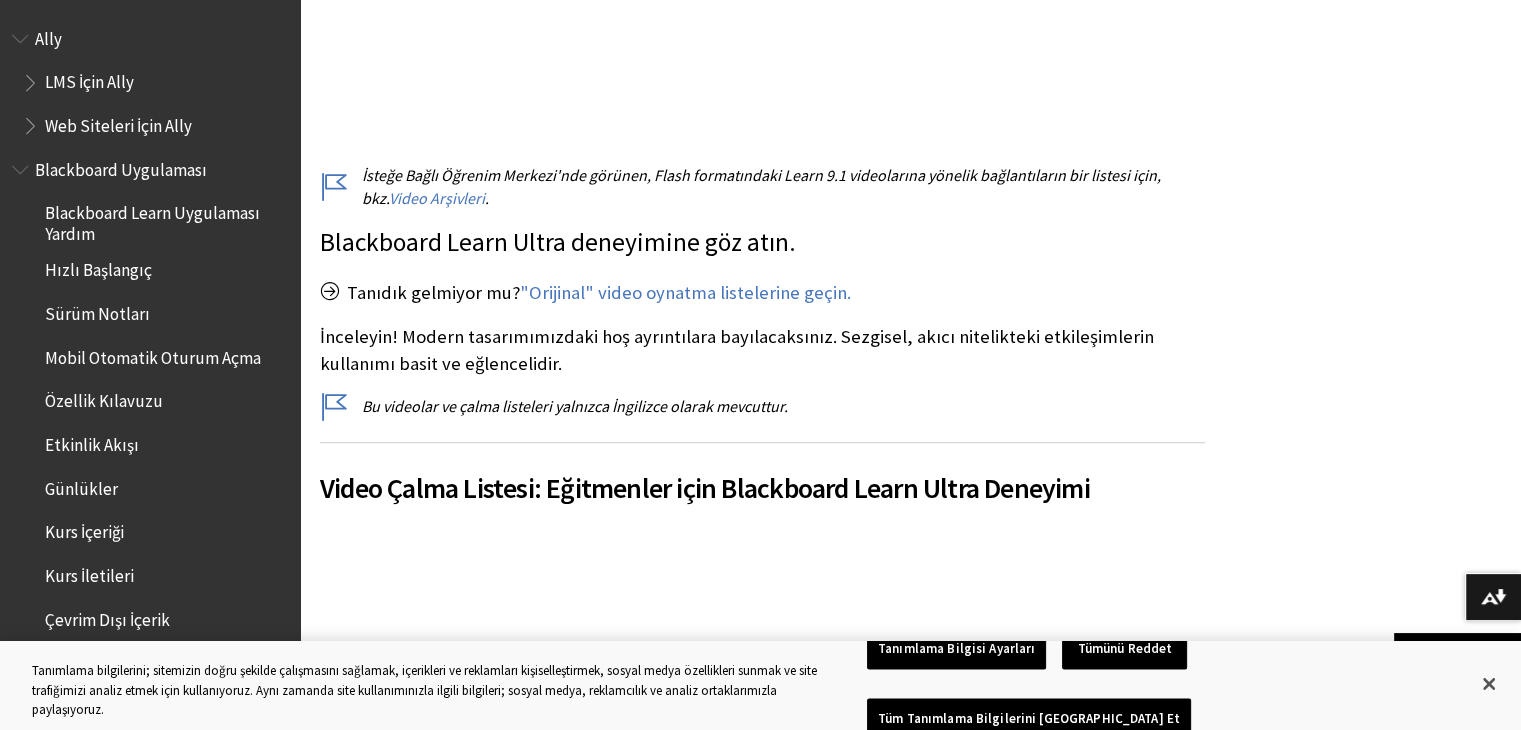 click at bounding box center (32, 78) 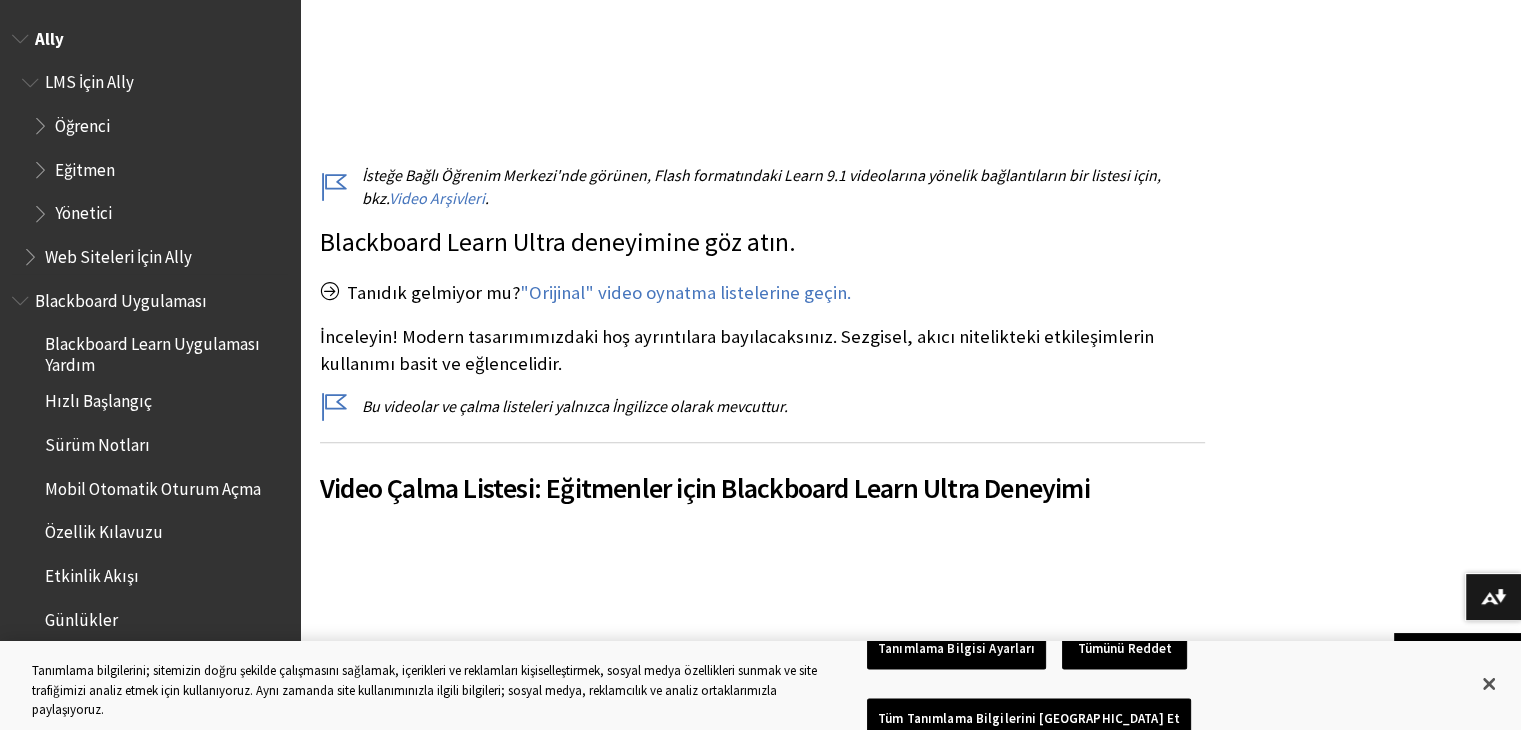 click at bounding box center [32, 252] 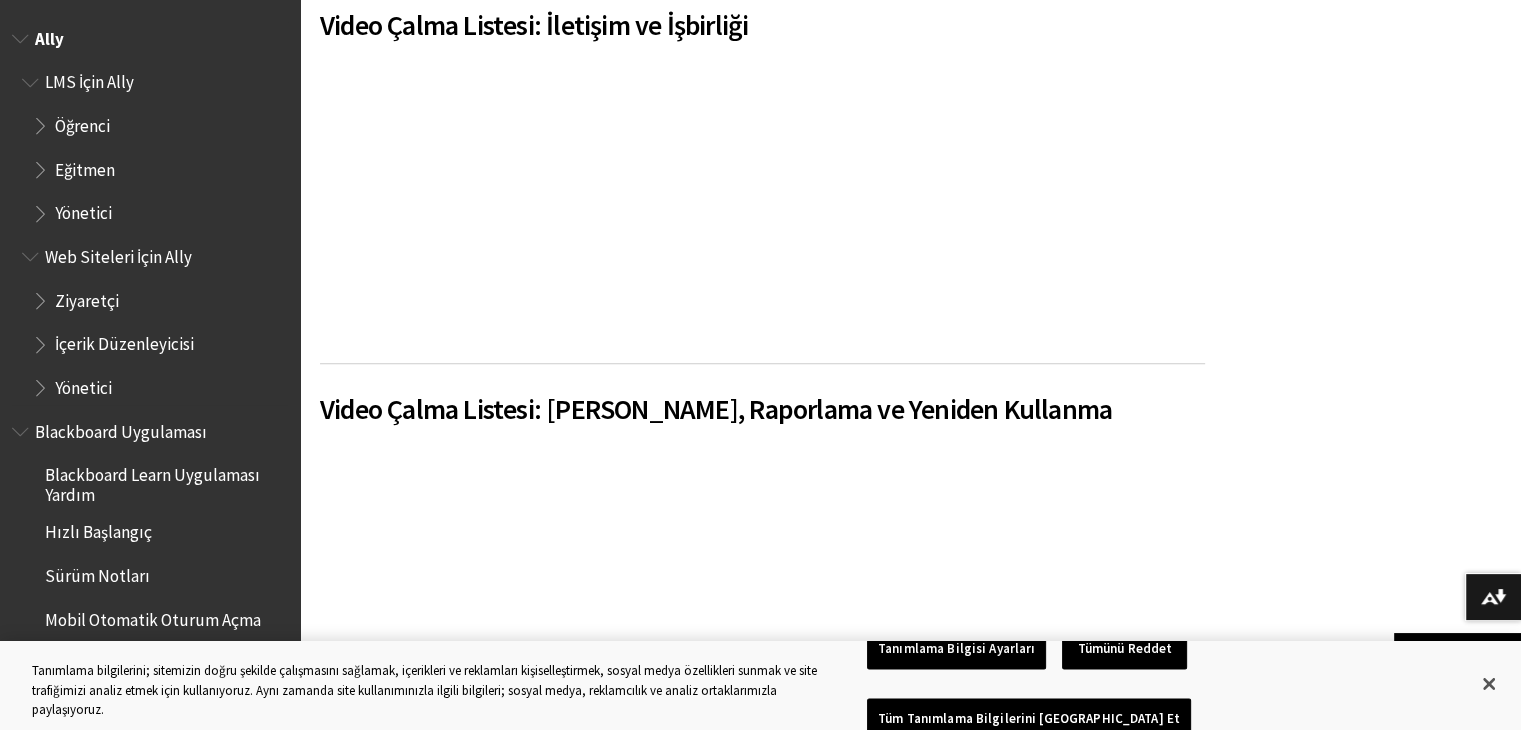 scroll, scrollTop: 968, scrollLeft: 0, axis: vertical 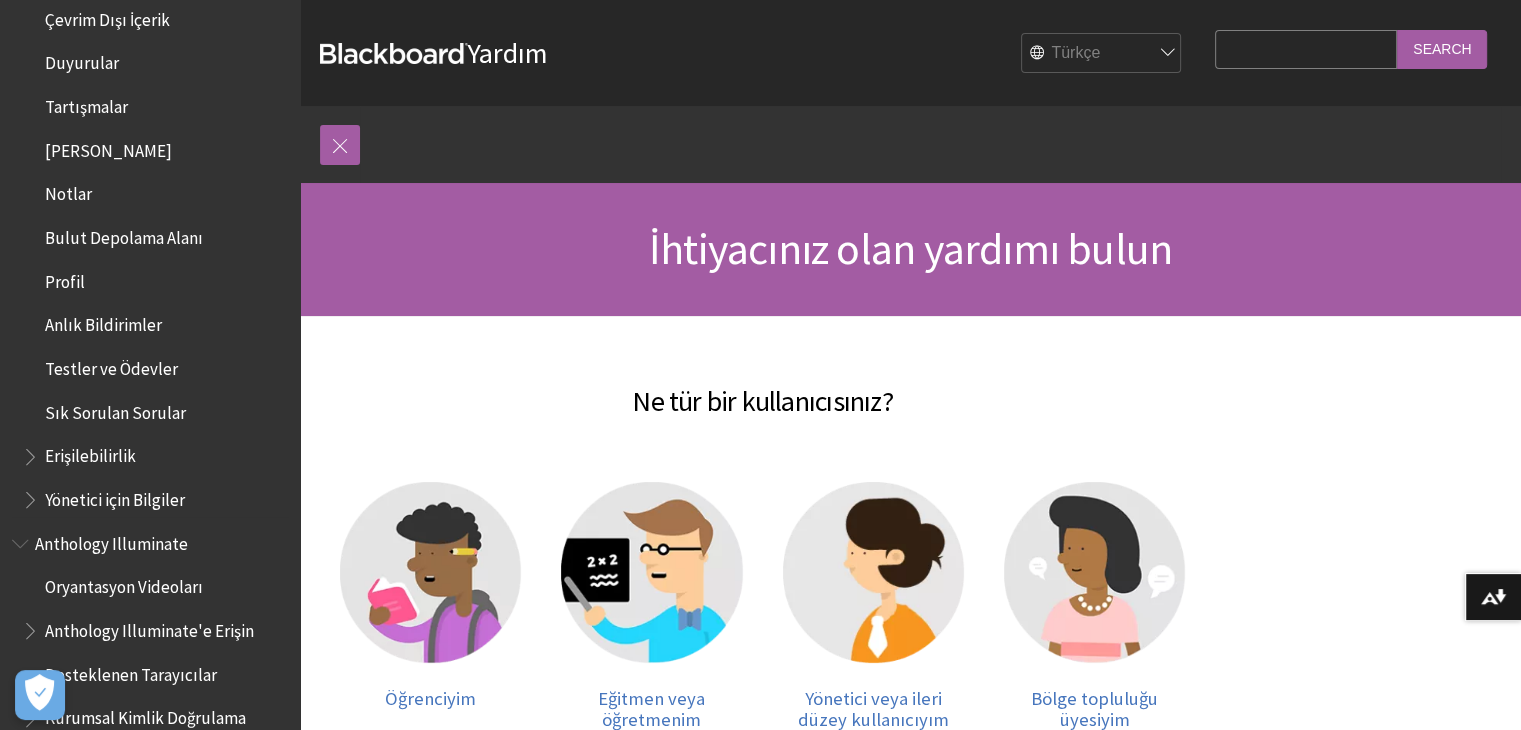 click on "Testler ve Ödevler" at bounding box center (111, 365) 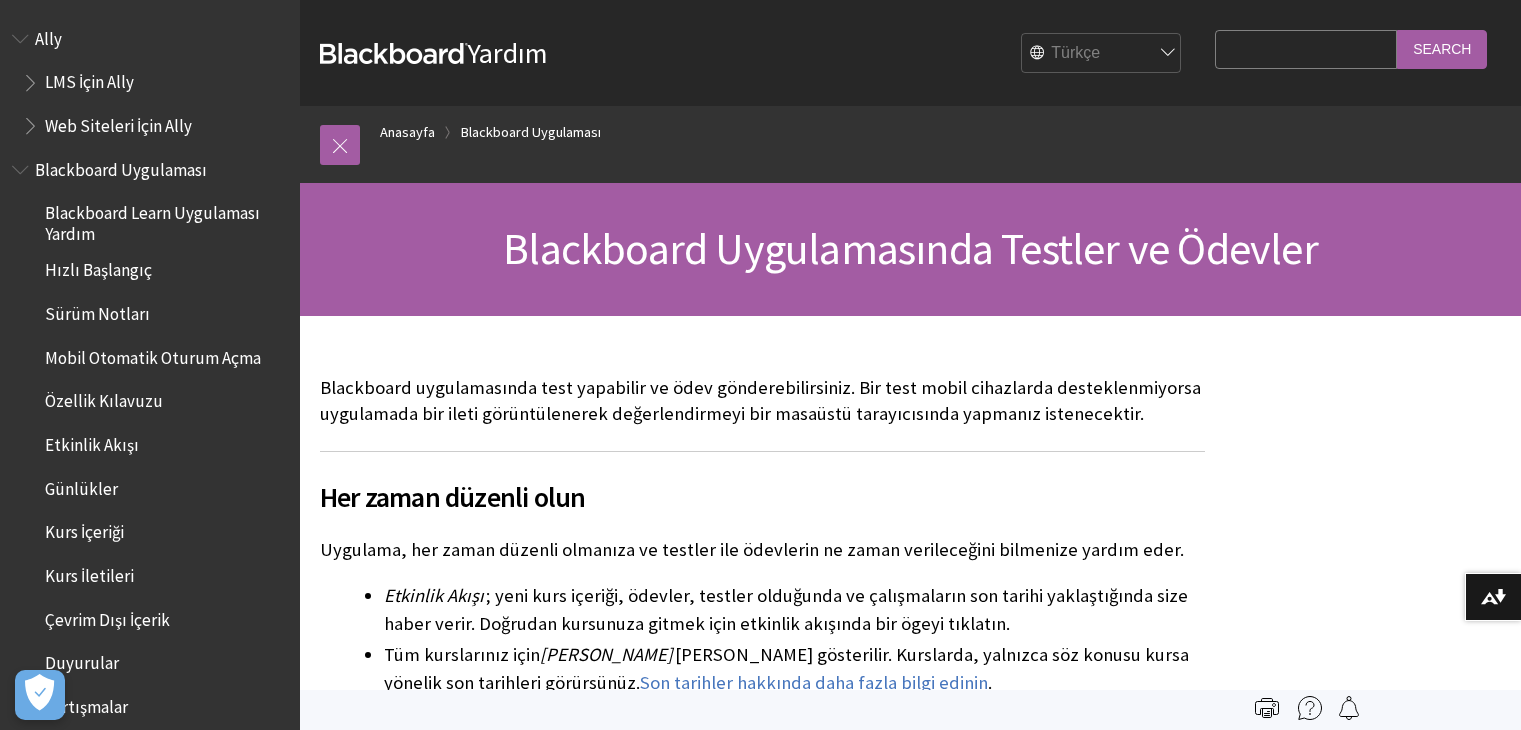 scroll, scrollTop: 0, scrollLeft: 0, axis: both 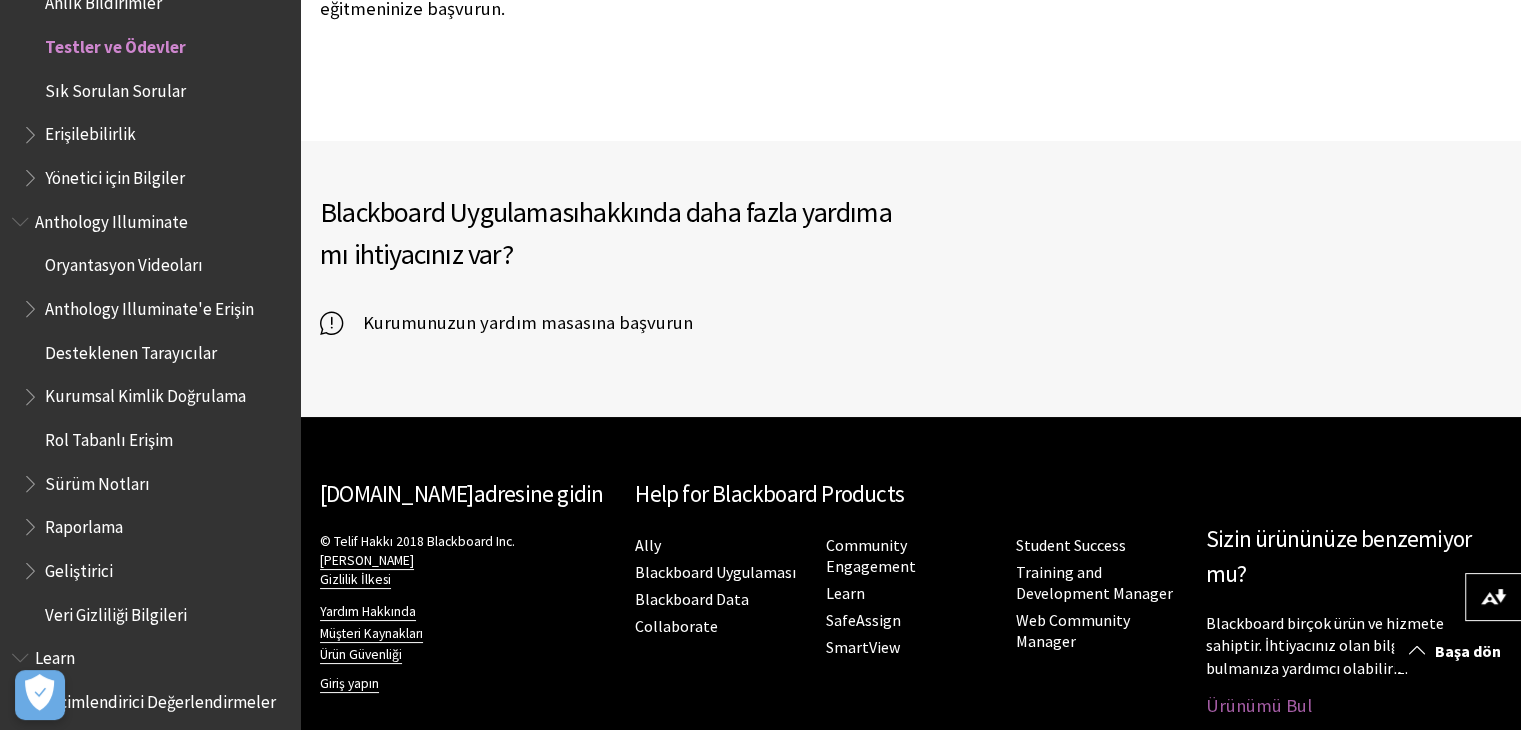 click on "Ürünümü Bul" at bounding box center (1259, 705) 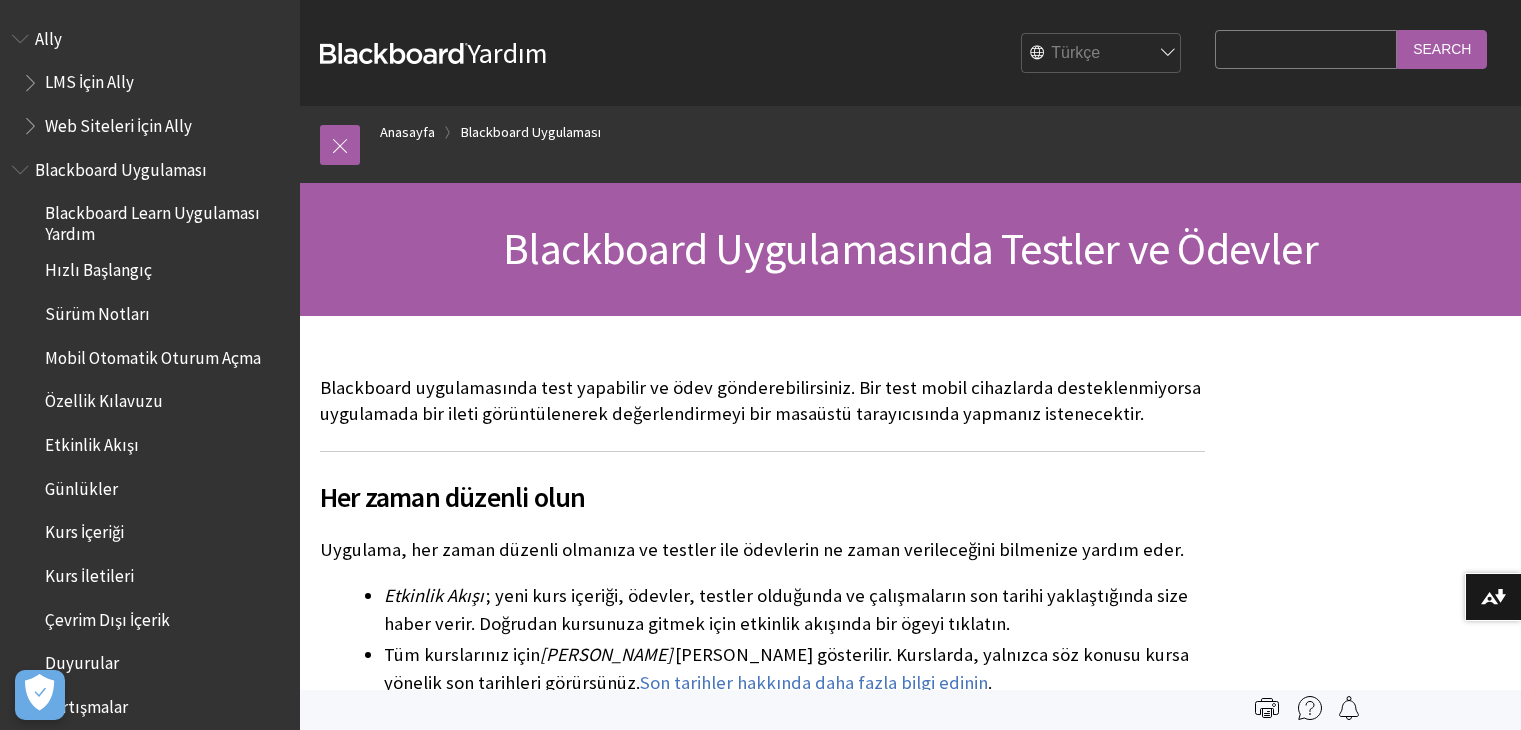 scroll, scrollTop: 0, scrollLeft: 0, axis: both 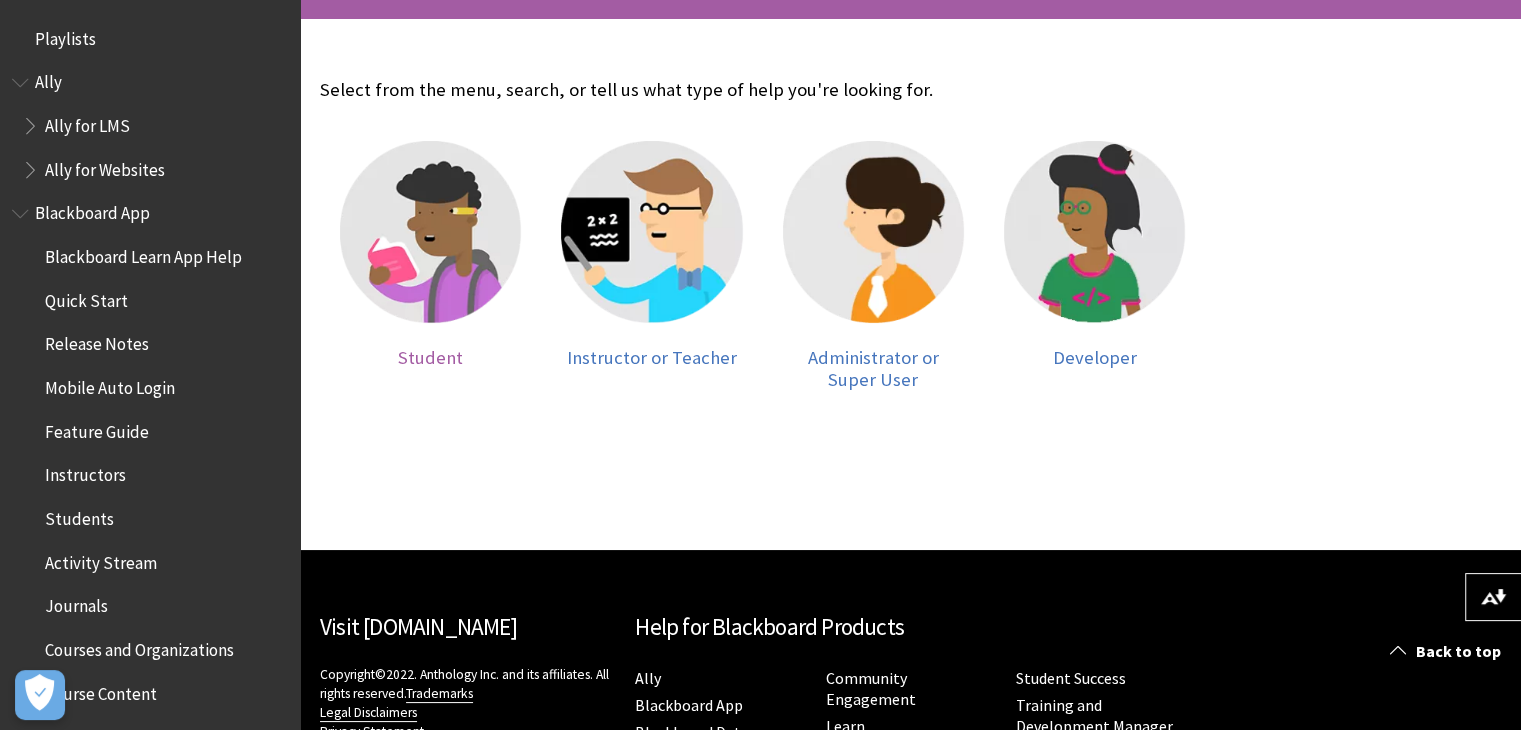 click on "Student" at bounding box center [430, 357] 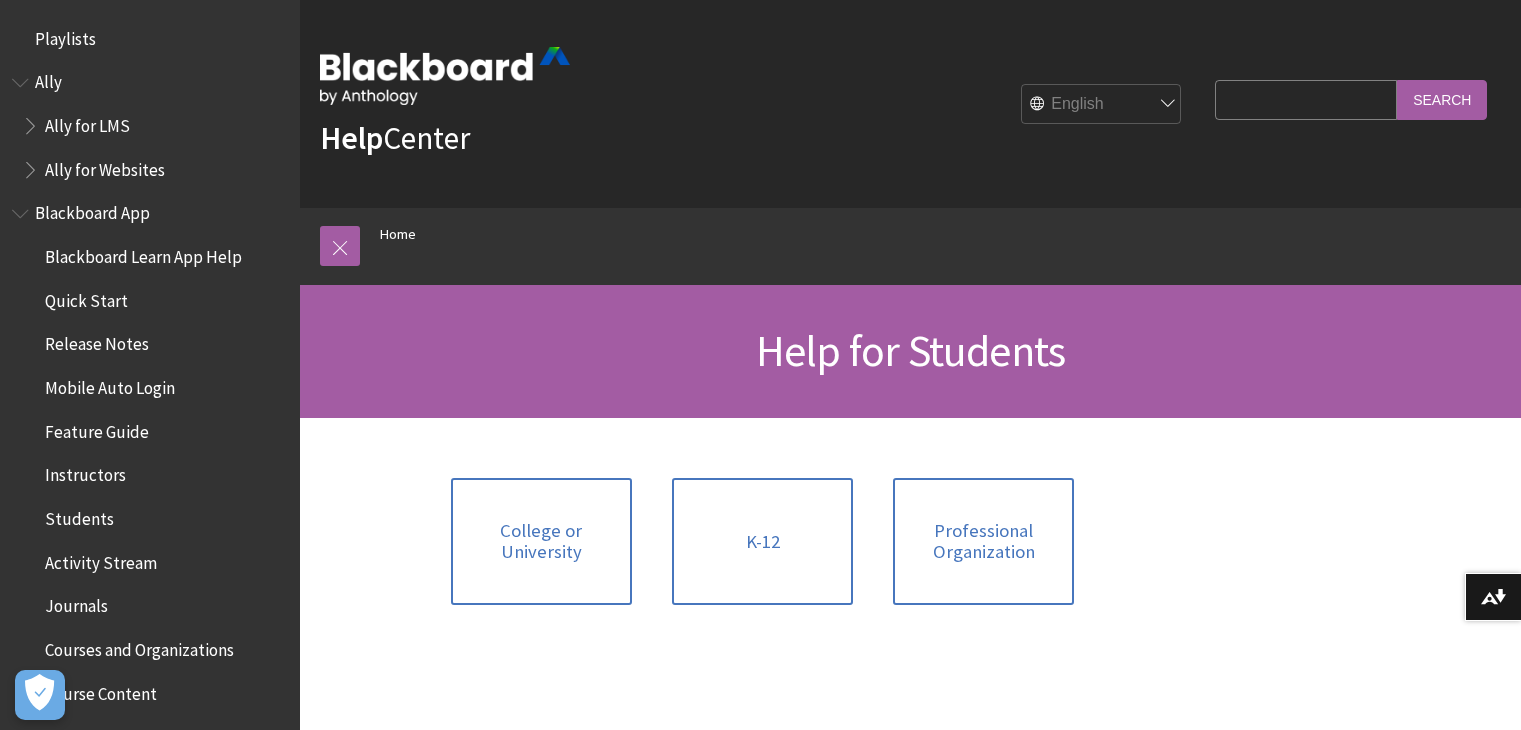 scroll, scrollTop: 200, scrollLeft: 0, axis: vertical 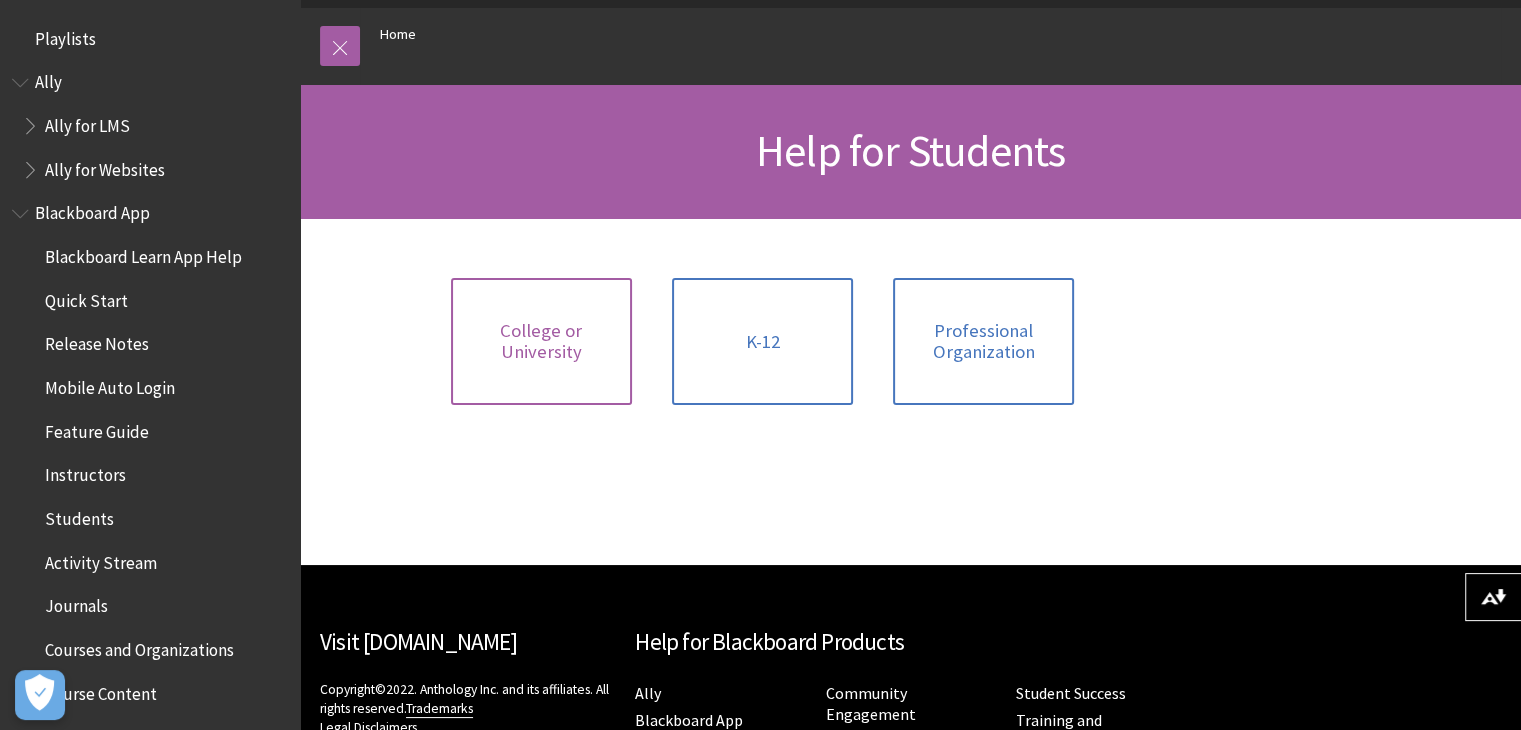 click on "College or University" at bounding box center [541, 341] 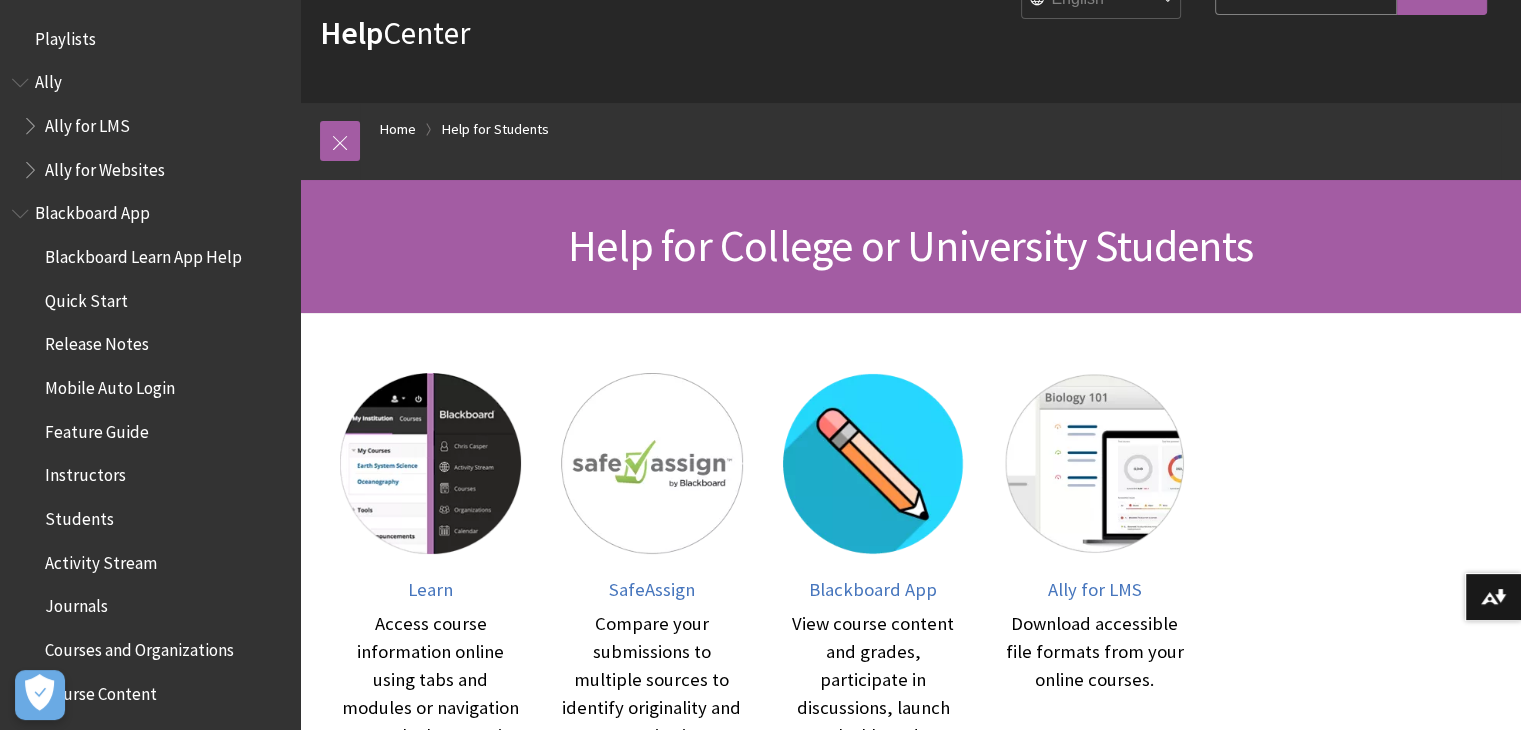 scroll, scrollTop: 200, scrollLeft: 0, axis: vertical 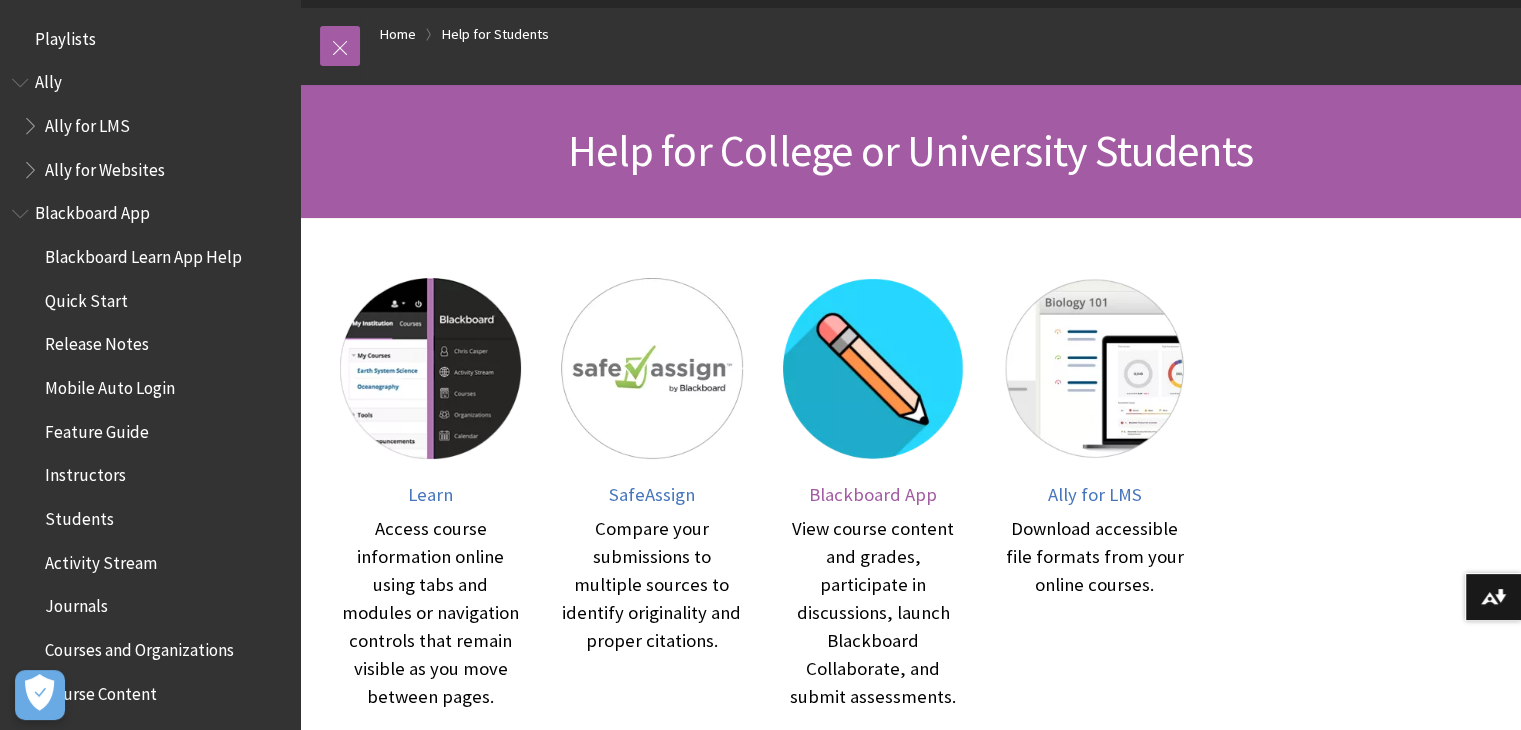 click on "Blackboard App" at bounding box center [873, 494] 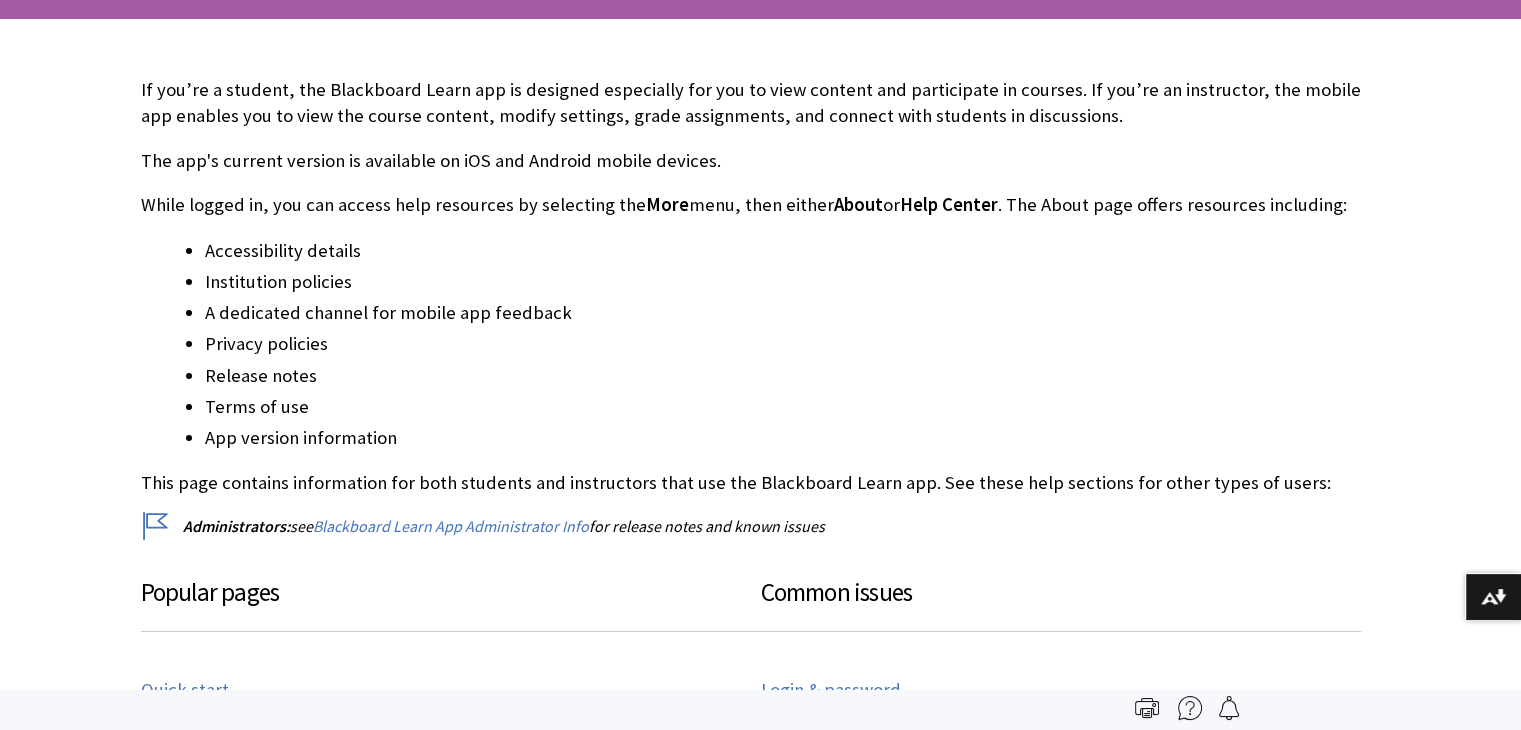 scroll, scrollTop: 579, scrollLeft: 0, axis: vertical 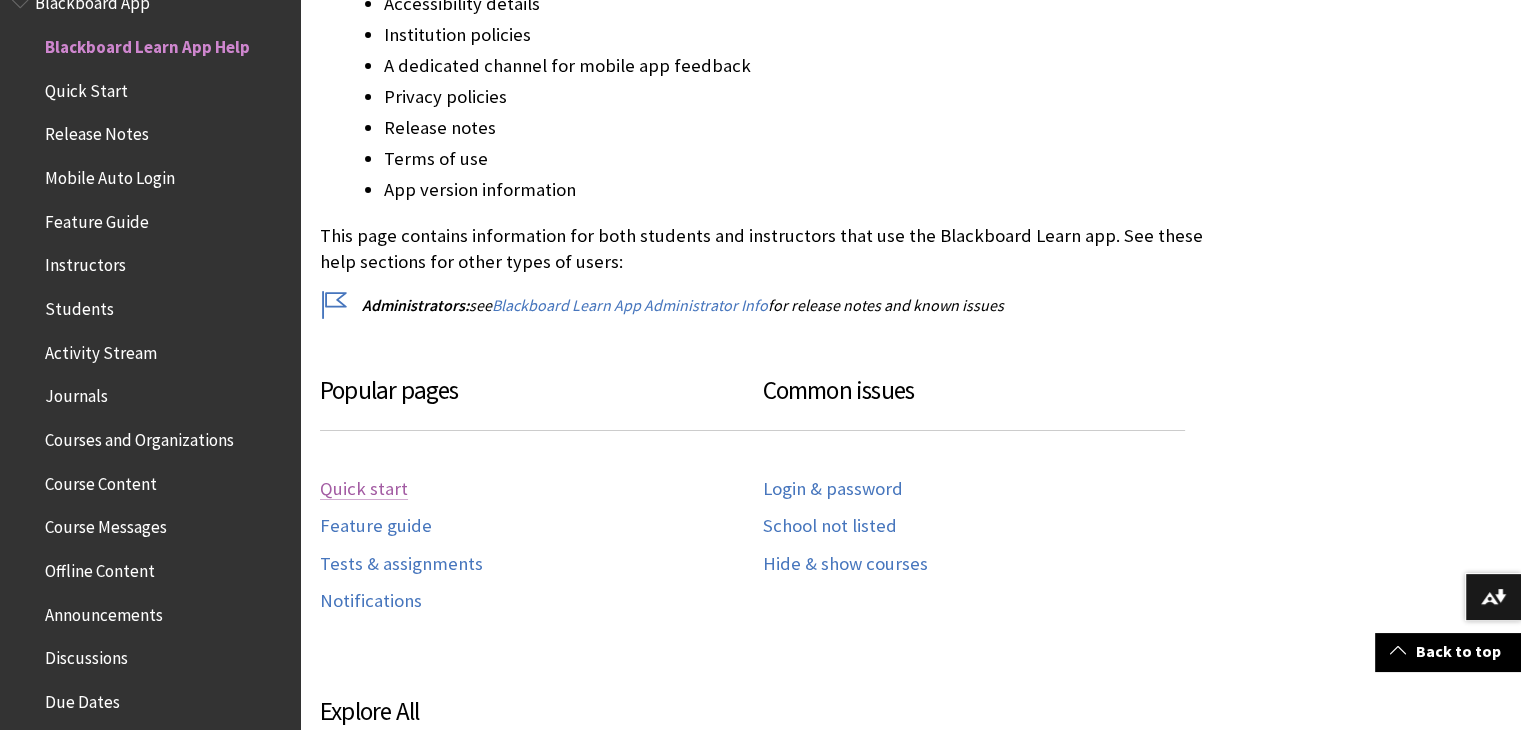 click on "Quick start" at bounding box center [364, 489] 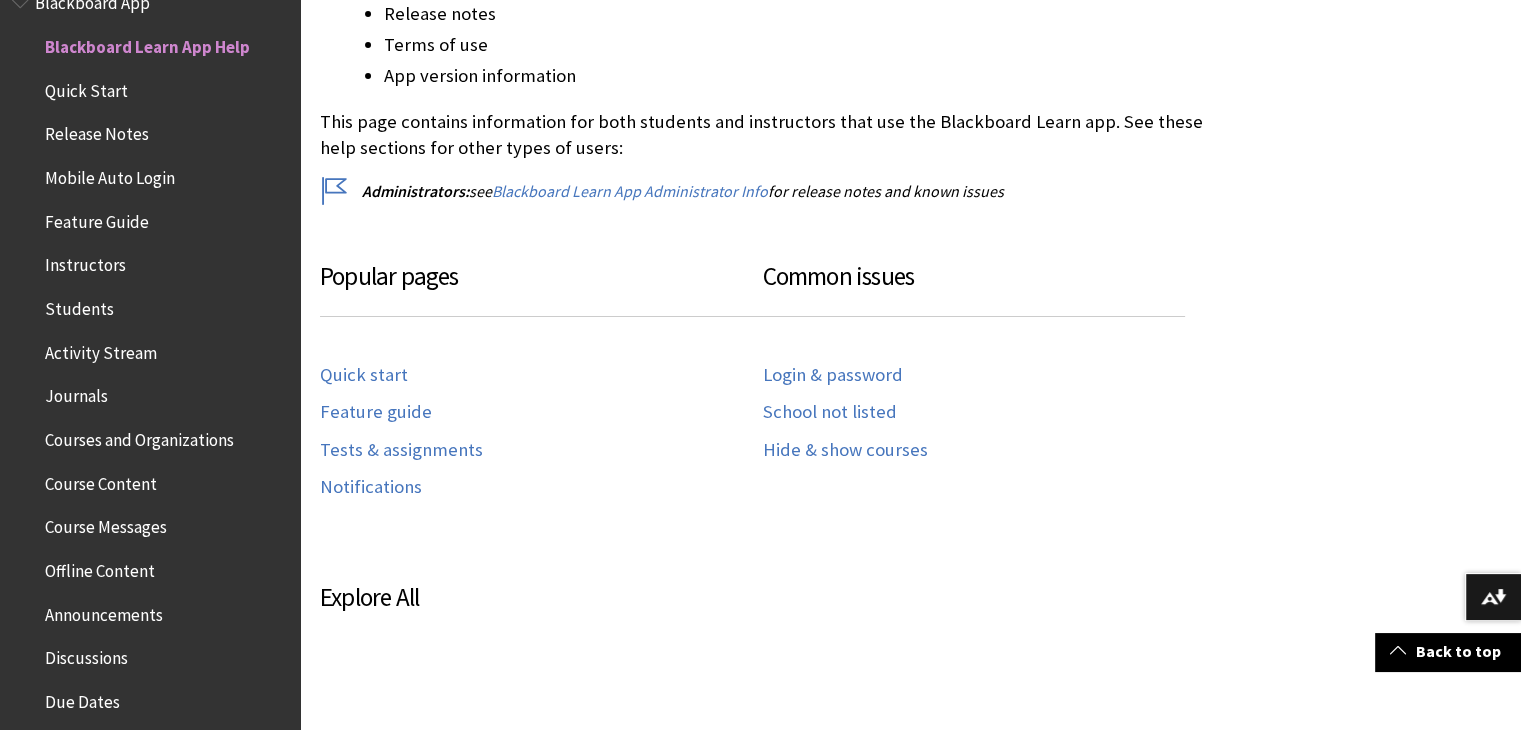 scroll, scrollTop: 800, scrollLeft: 0, axis: vertical 